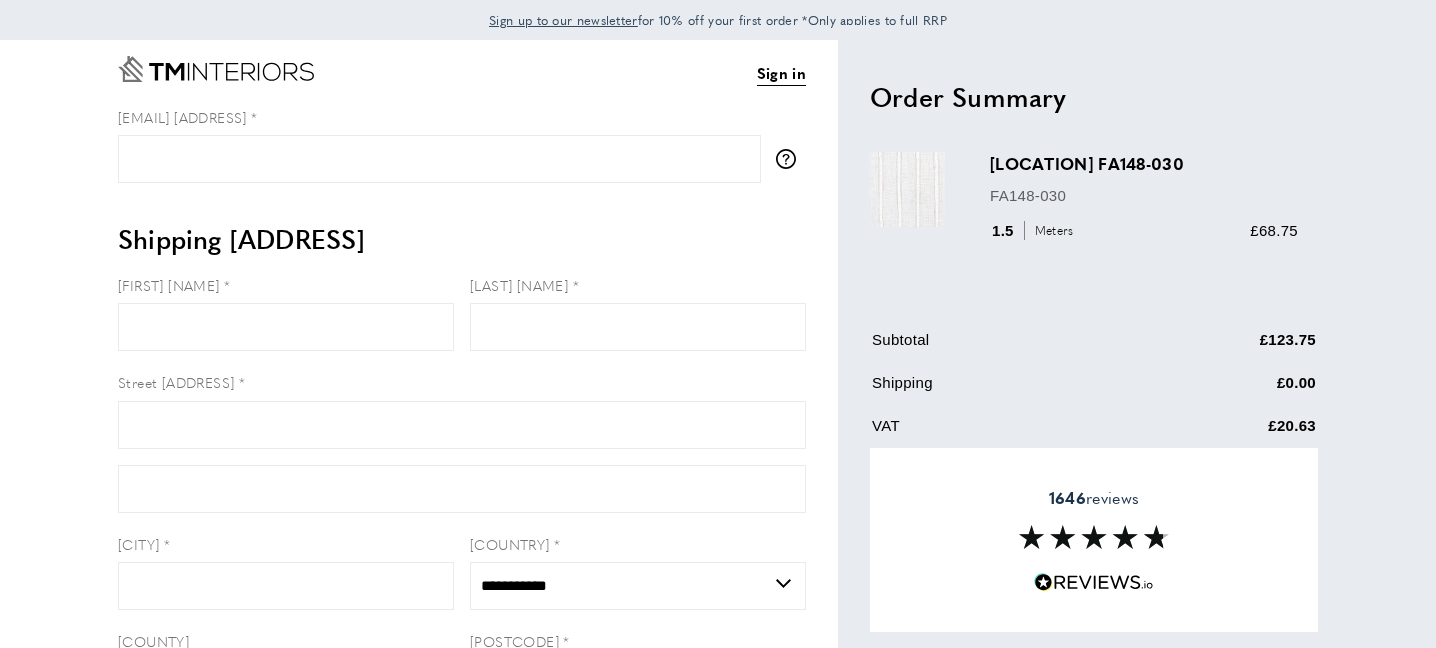 scroll, scrollTop: 0, scrollLeft: 0, axis: both 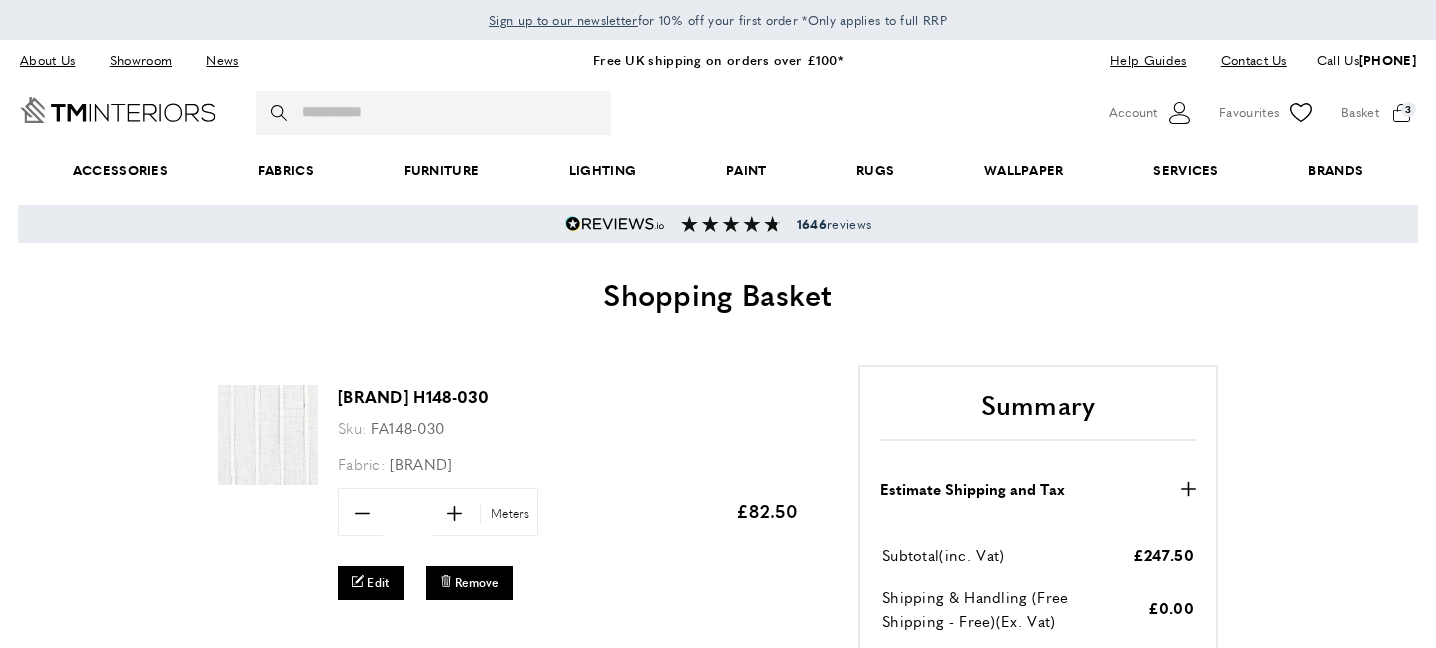 click on "*" at bounding box center [408, 513] 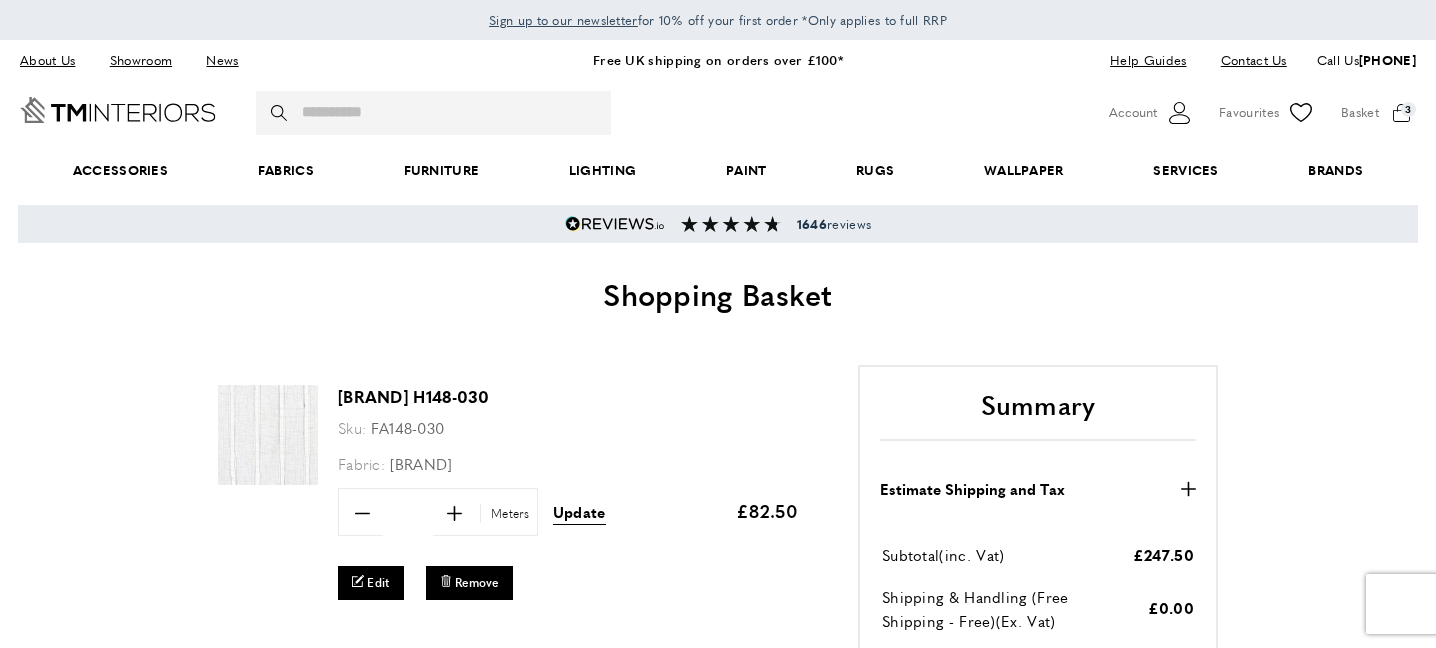 type on "***" 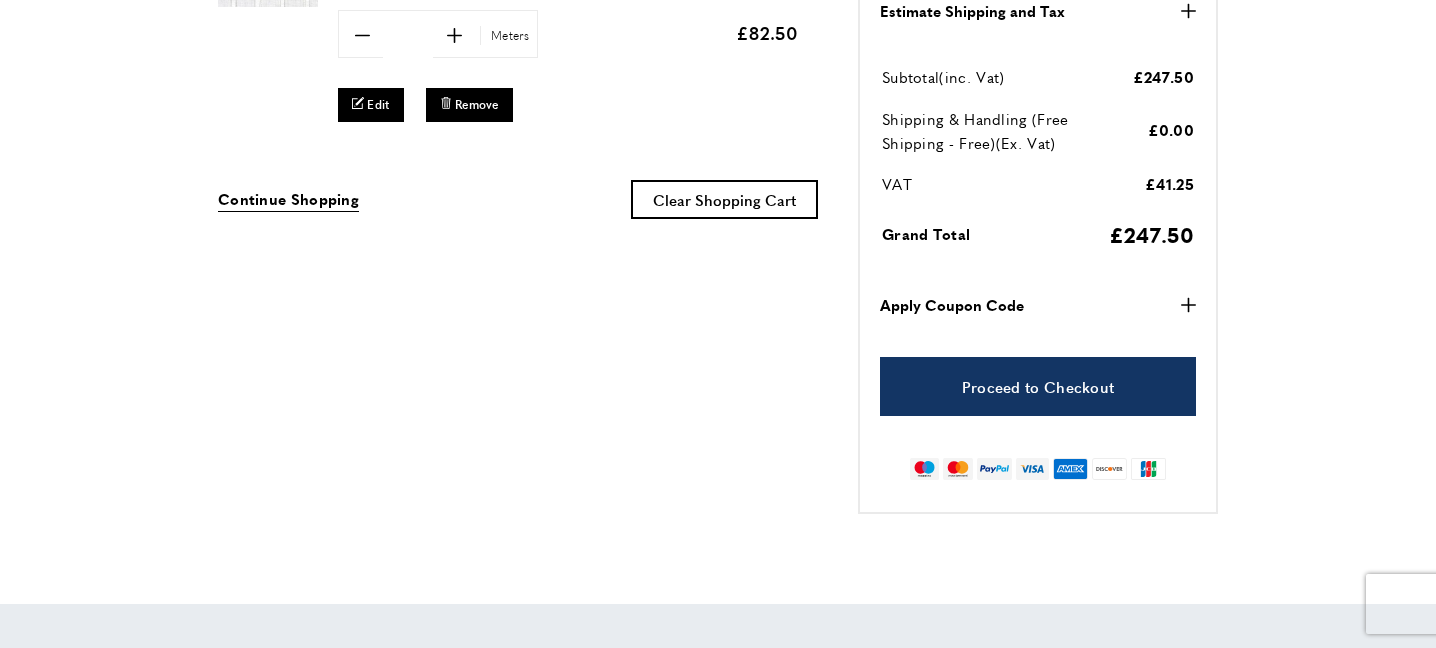 scroll, scrollTop: 503, scrollLeft: 0, axis: vertical 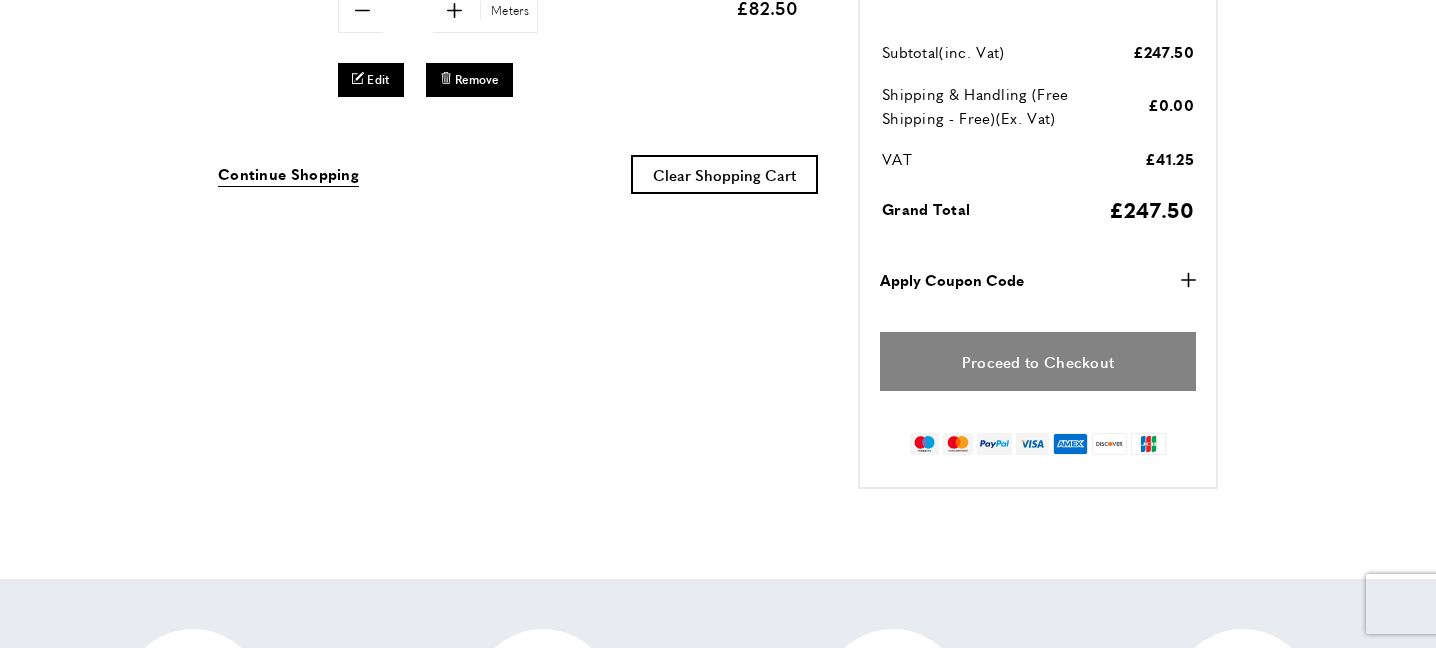 click on "Proceed to Checkout" at bounding box center (1038, 361) 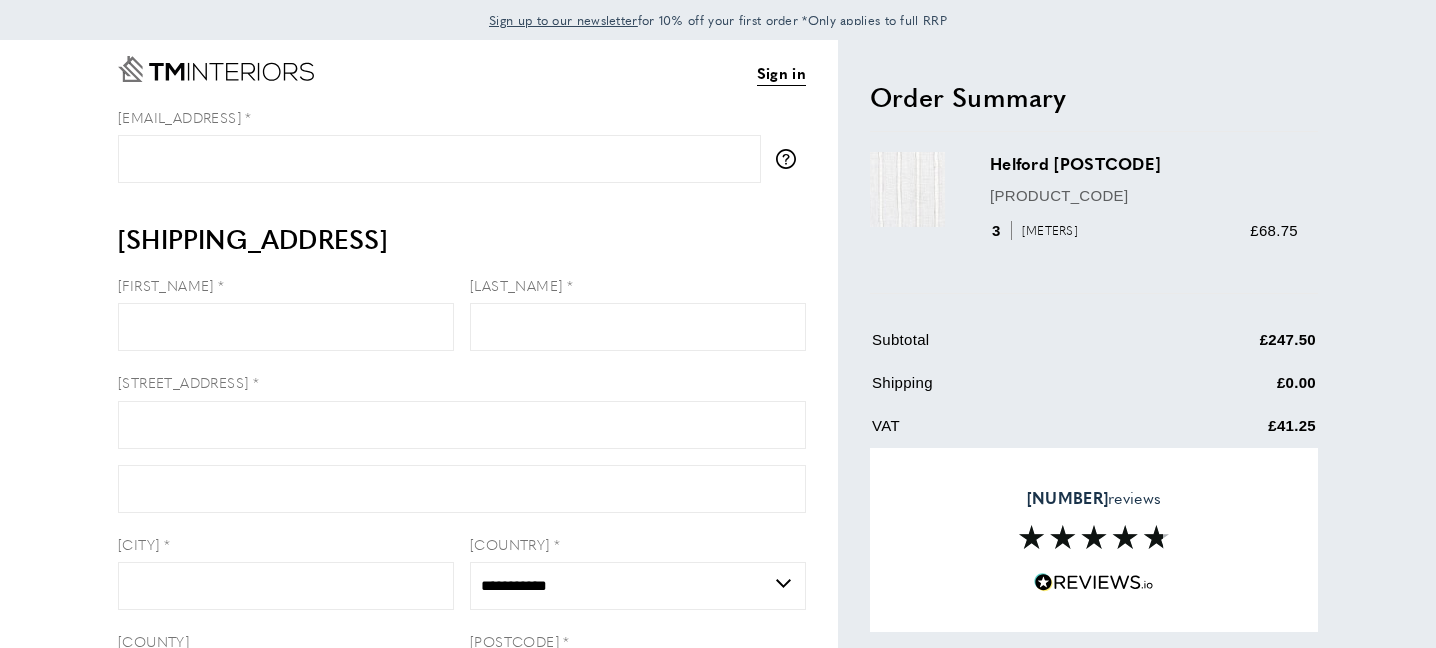 scroll, scrollTop: 0, scrollLeft: 0, axis: both 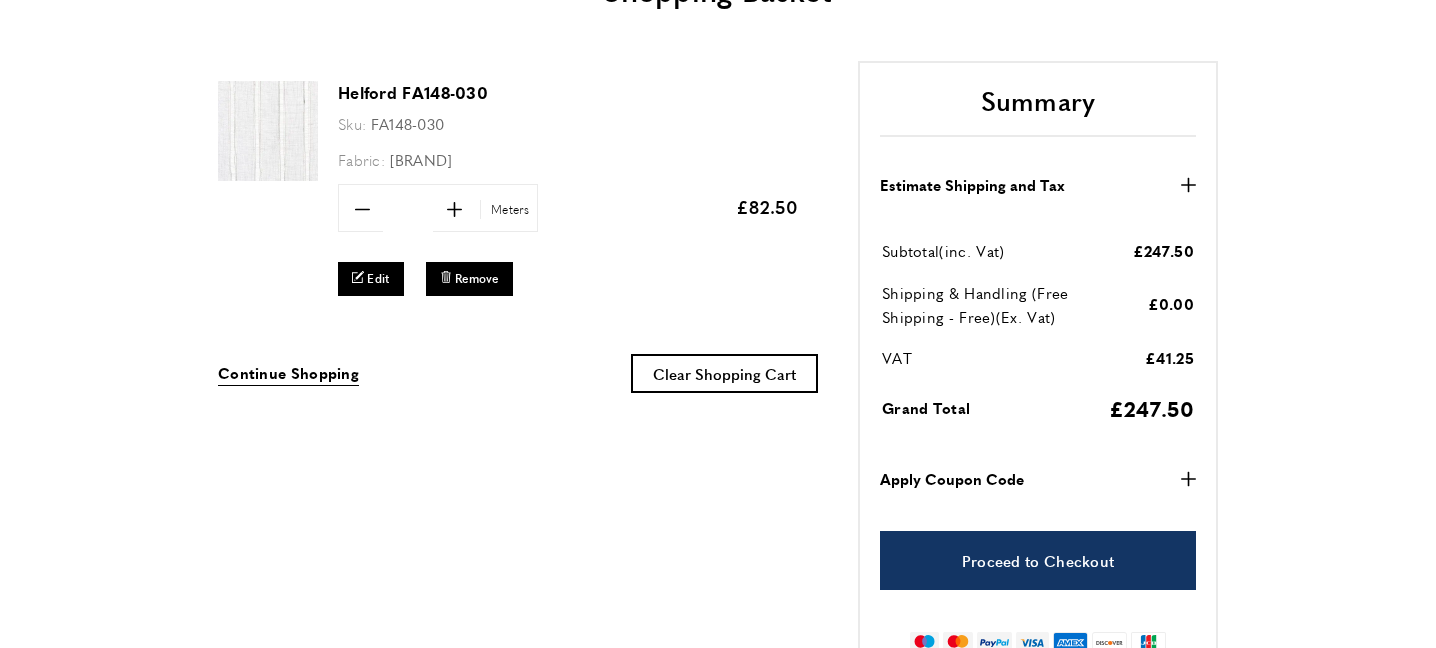 click on "Meters" at bounding box center (507, 209) 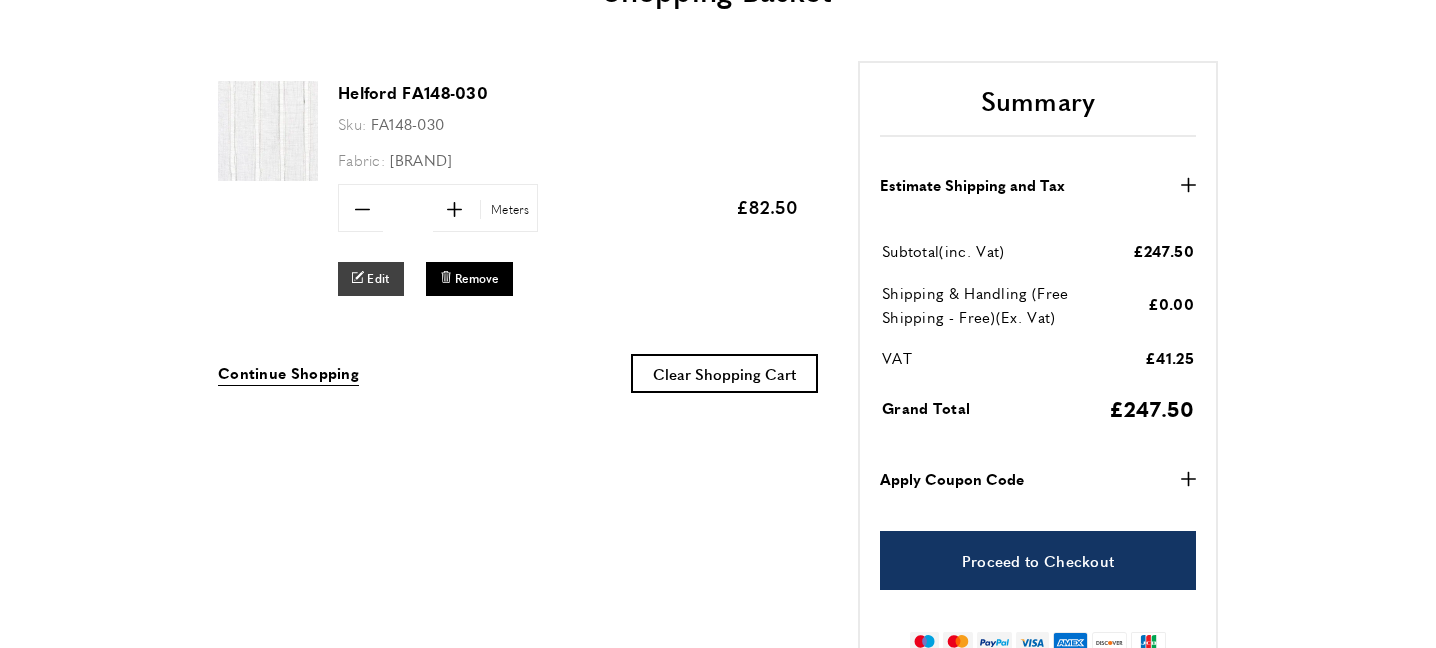 scroll, scrollTop: 0, scrollLeft: 281, axis: horizontal 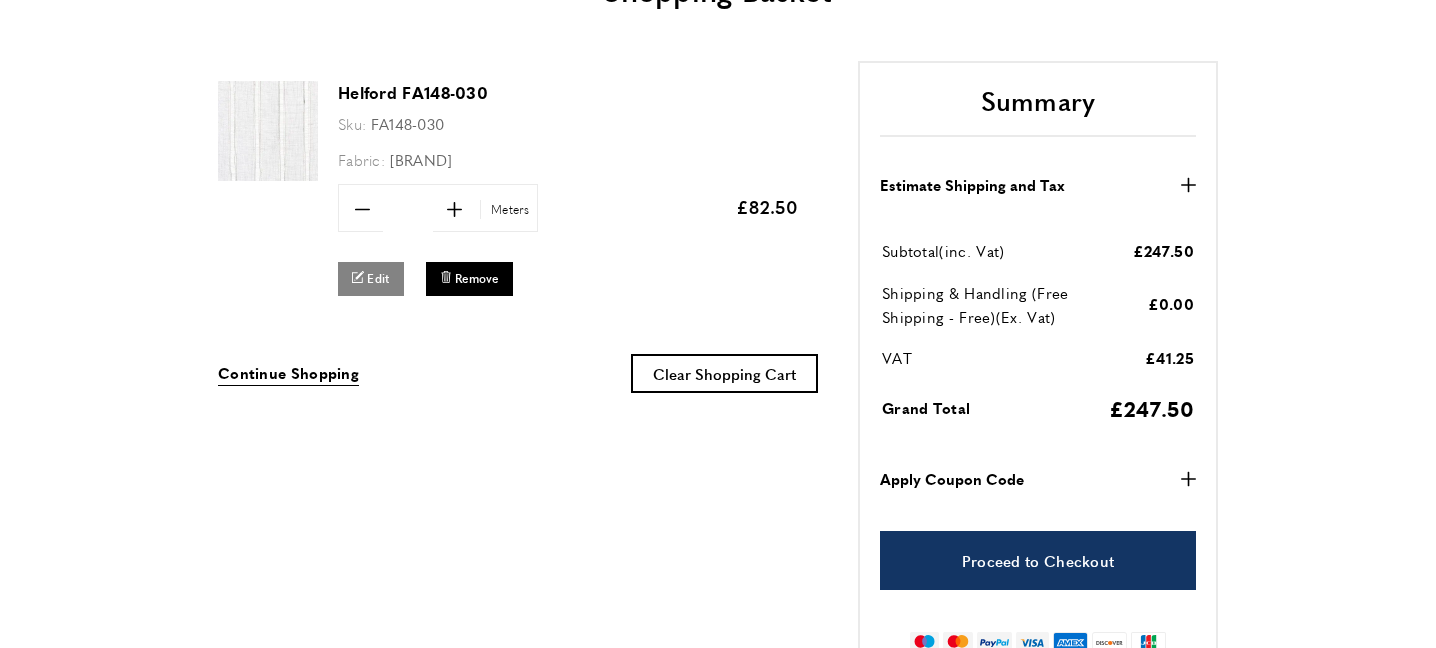 click on "edit
Edit" at bounding box center (371, 278) 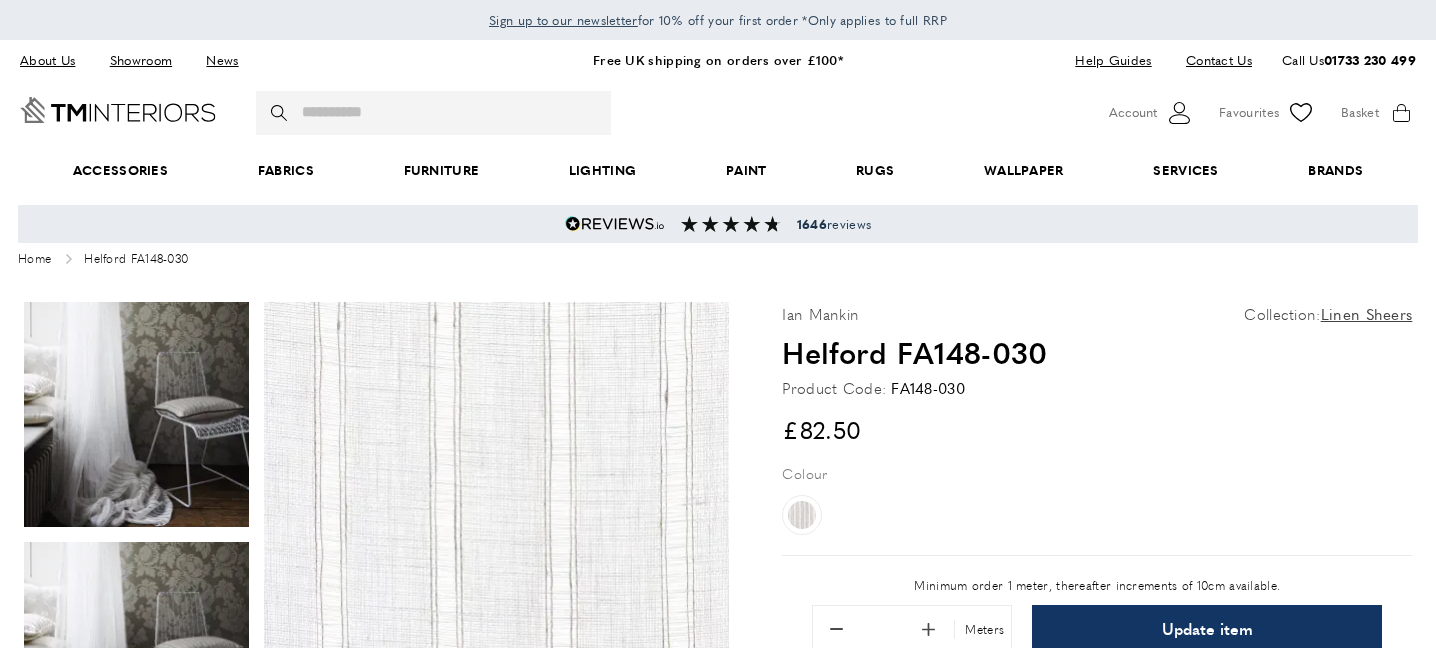 scroll, scrollTop: 0, scrollLeft: 0, axis: both 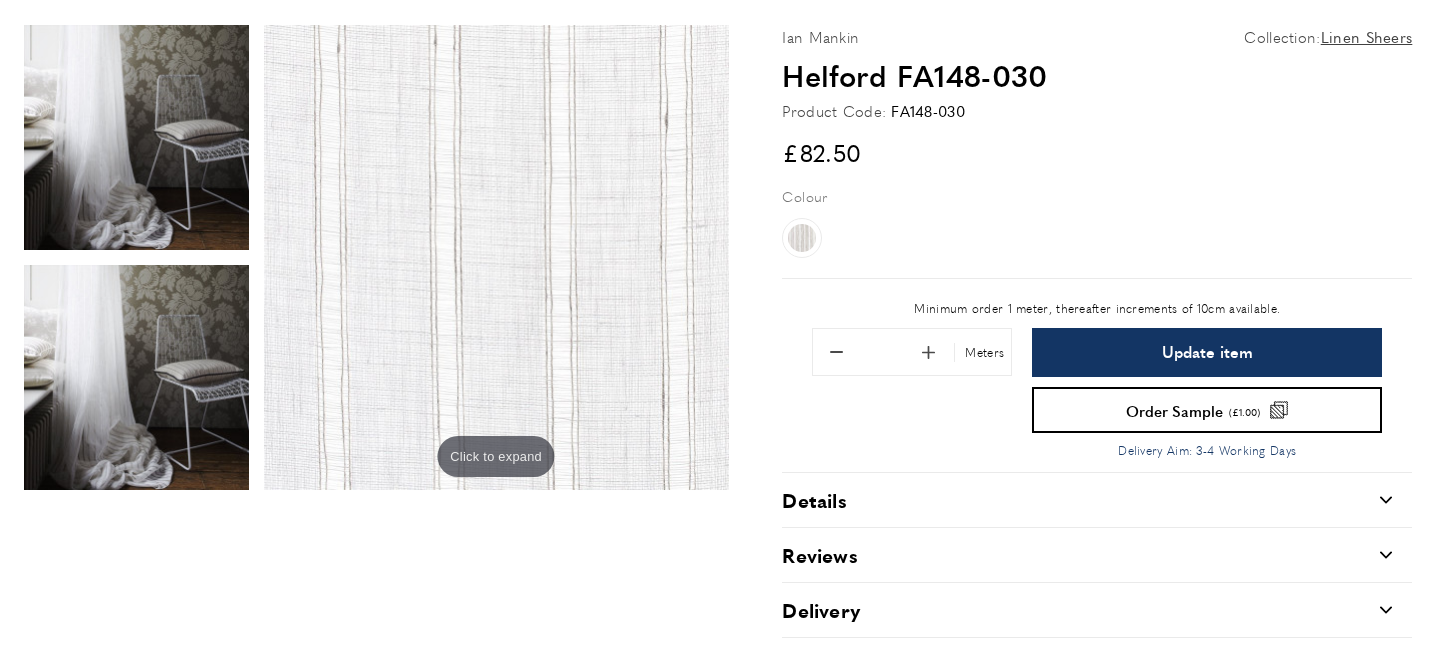 click on "*" at bounding box center (882, 352) 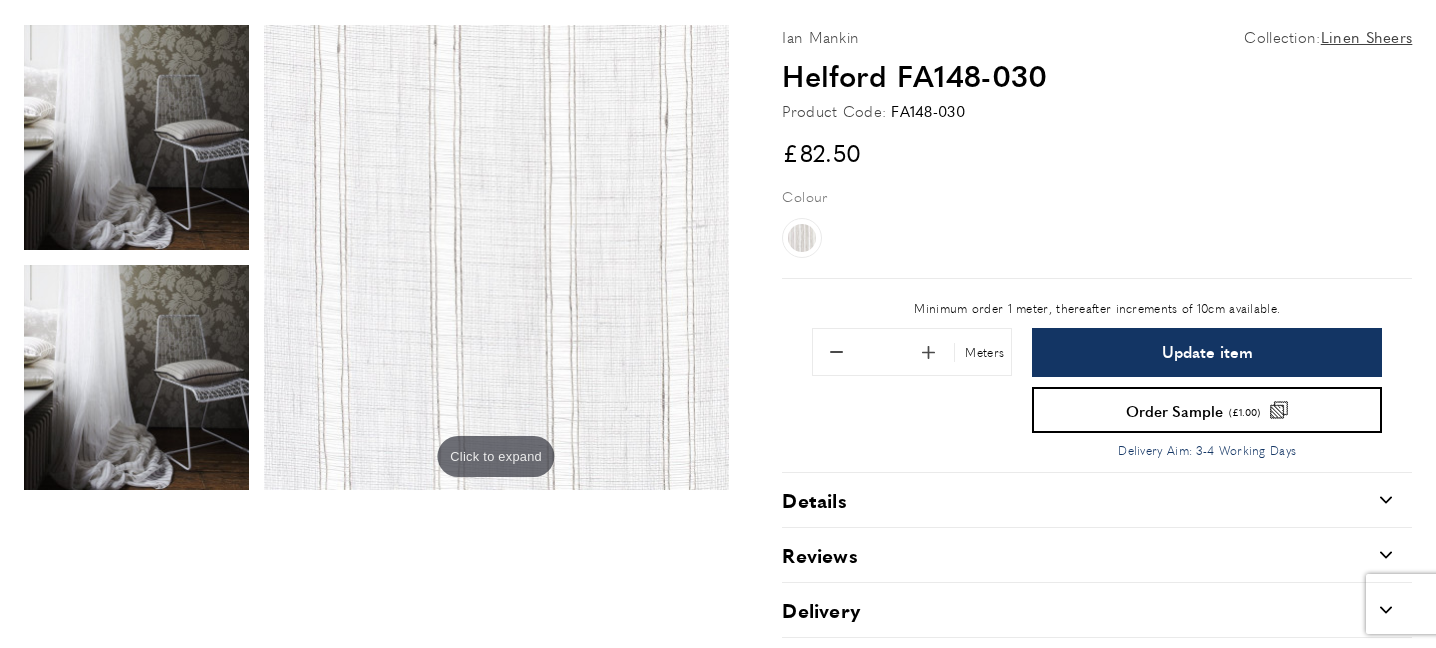 type on "***" 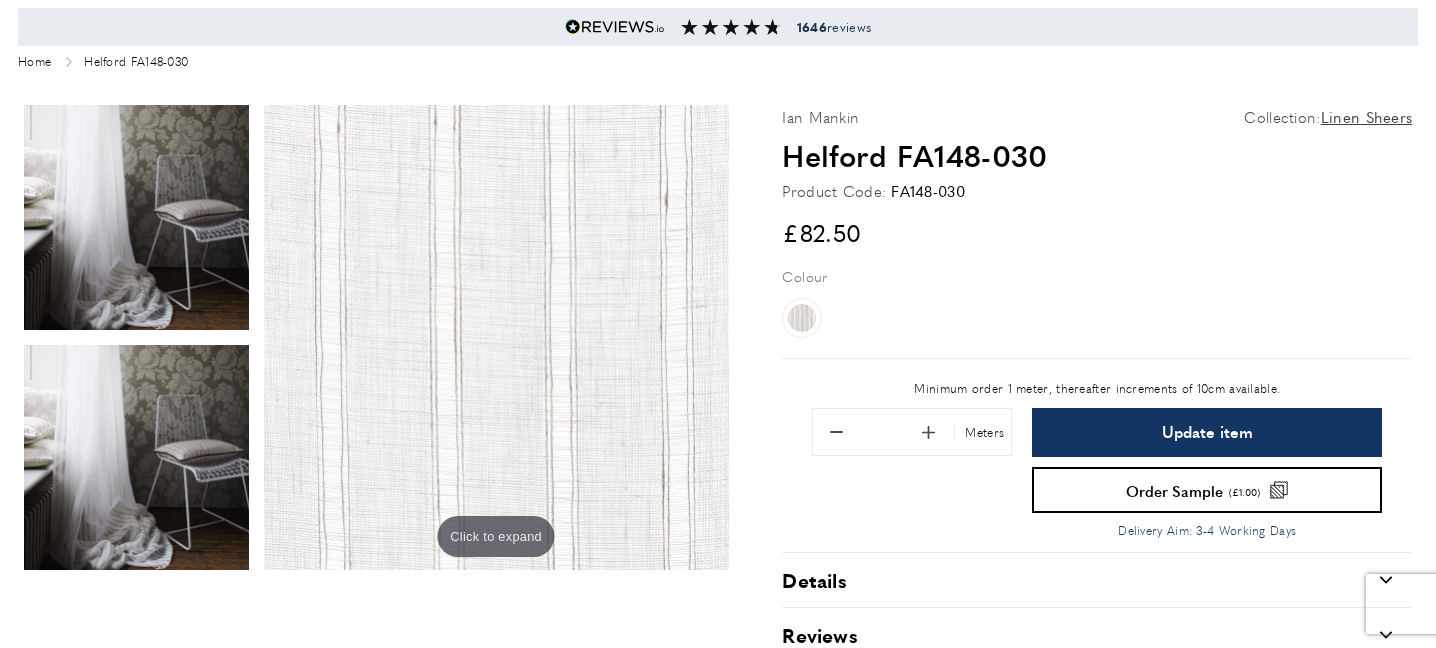 scroll, scrollTop: 239, scrollLeft: 0, axis: vertical 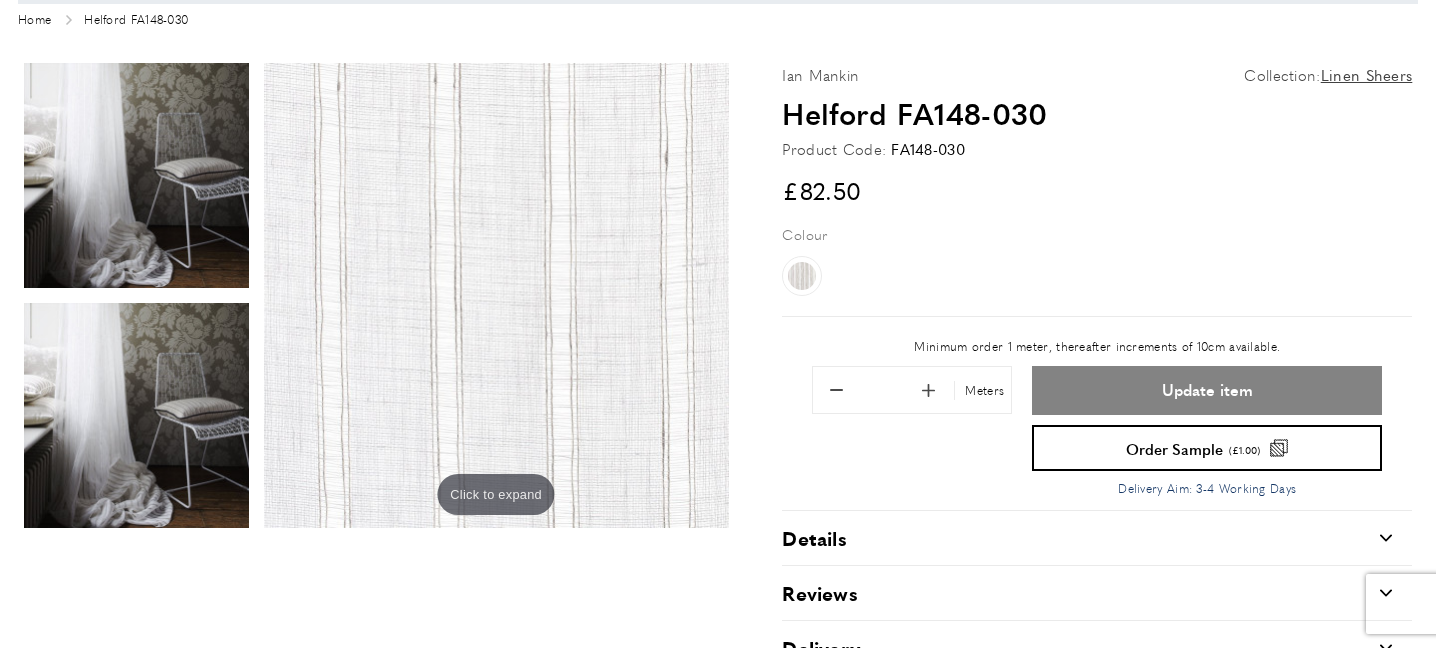 click on "Update item" at bounding box center (1207, 390) 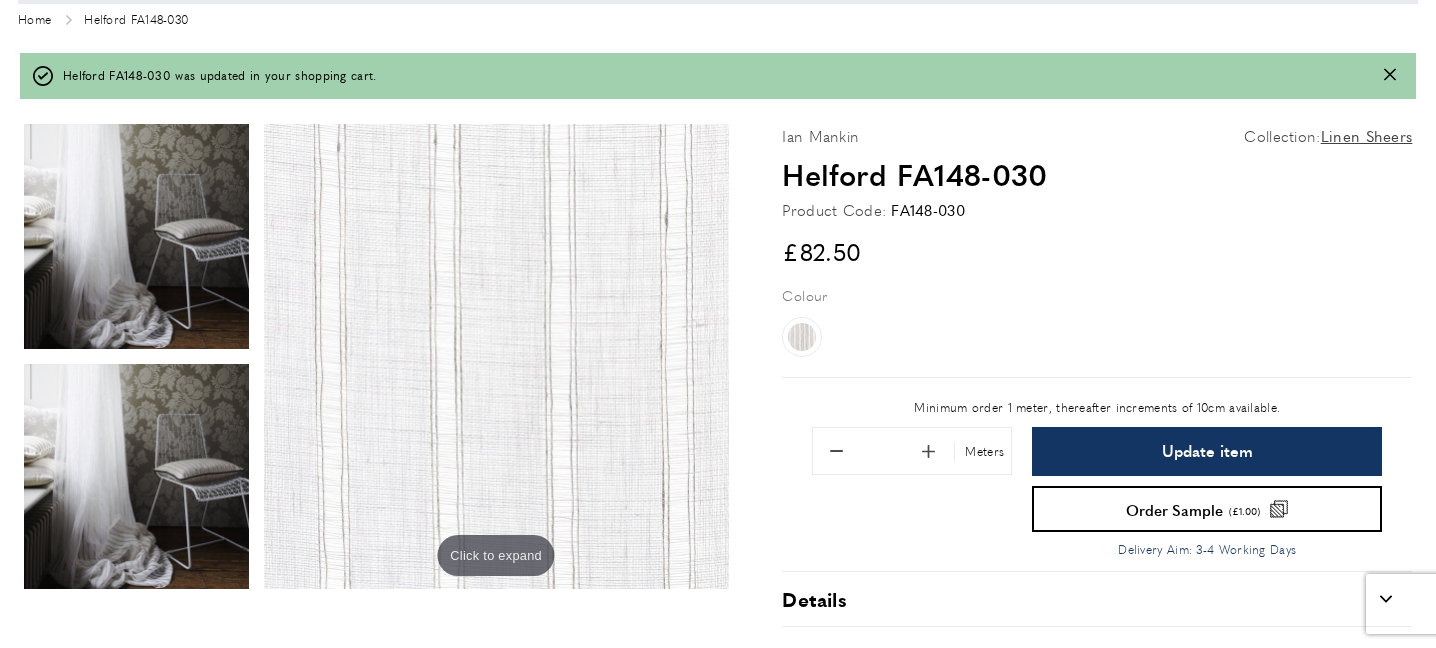 scroll, scrollTop: 123, scrollLeft: 0, axis: vertical 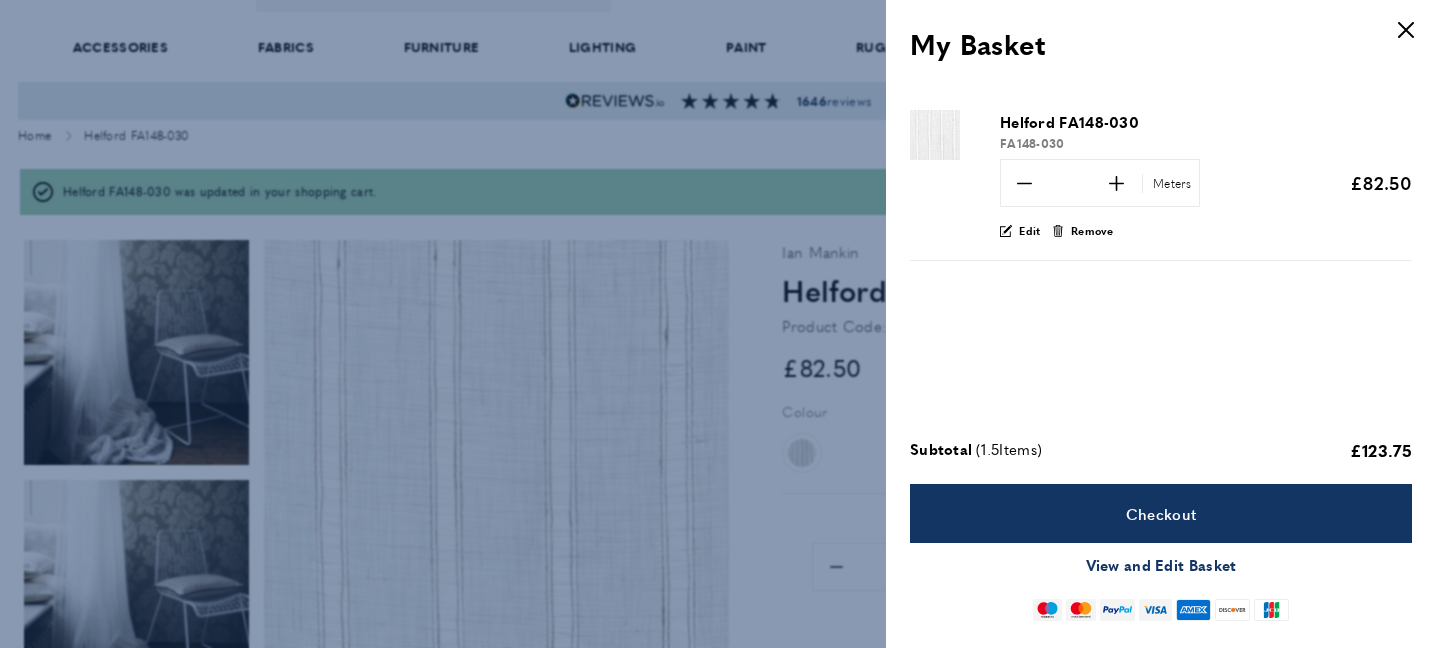 click on "View and Edit Basket" at bounding box center [1161, 565] 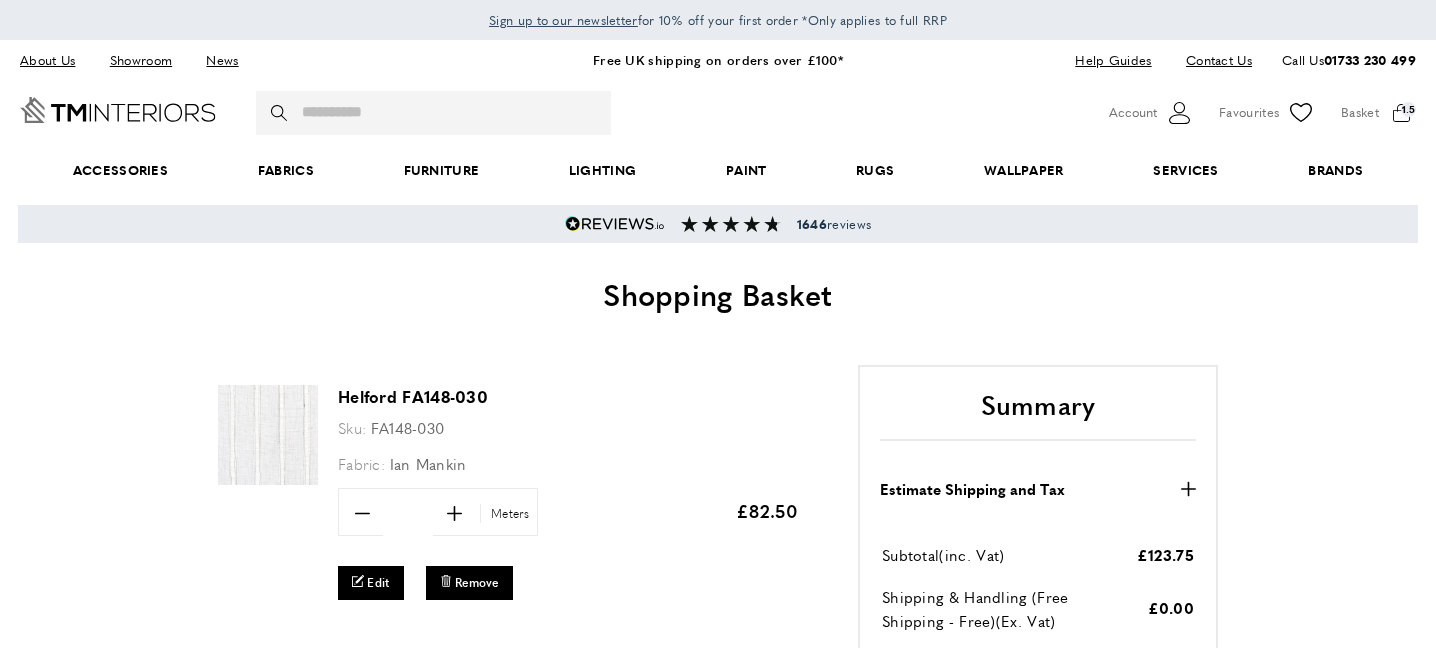 scroll, scrollTop: 0, scrollLeft: 0, axis: both 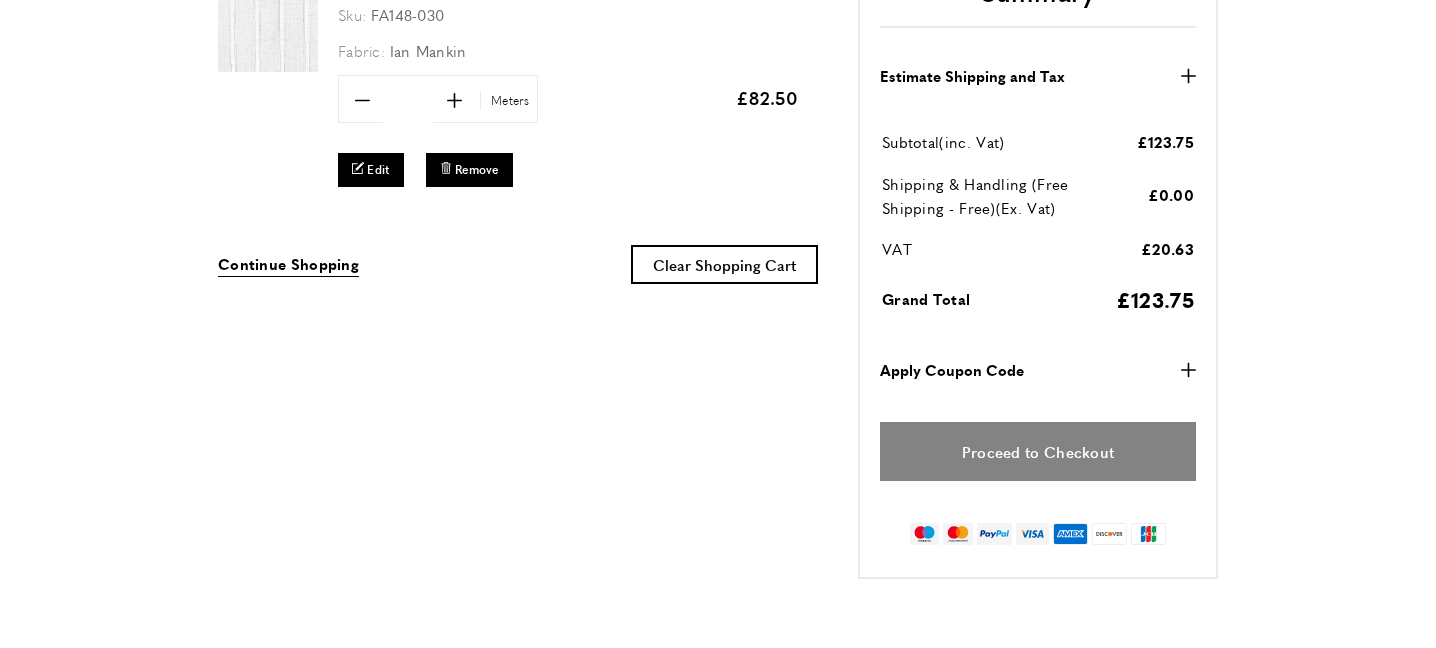 click on "Proceed to Checkout" at bounding box center [1038, 451] 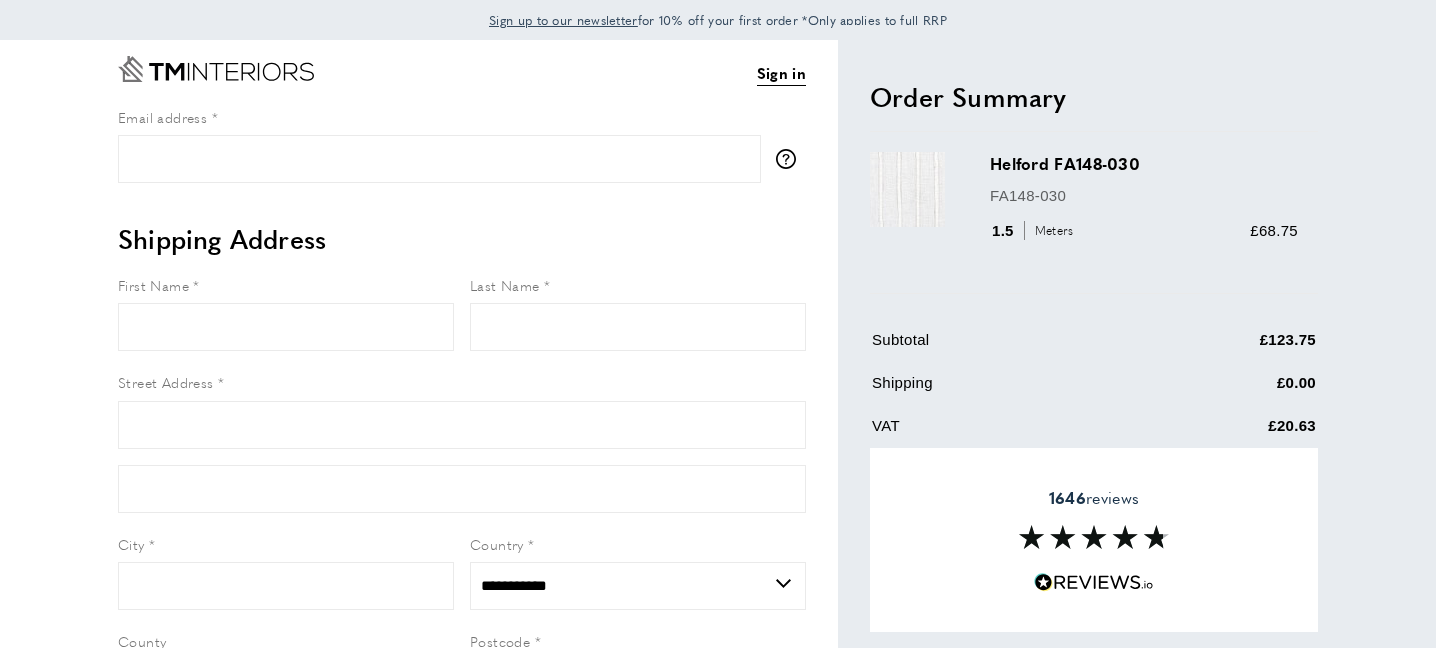 scroll, scrollTop: 0, scrollLeft: 0, axis: both 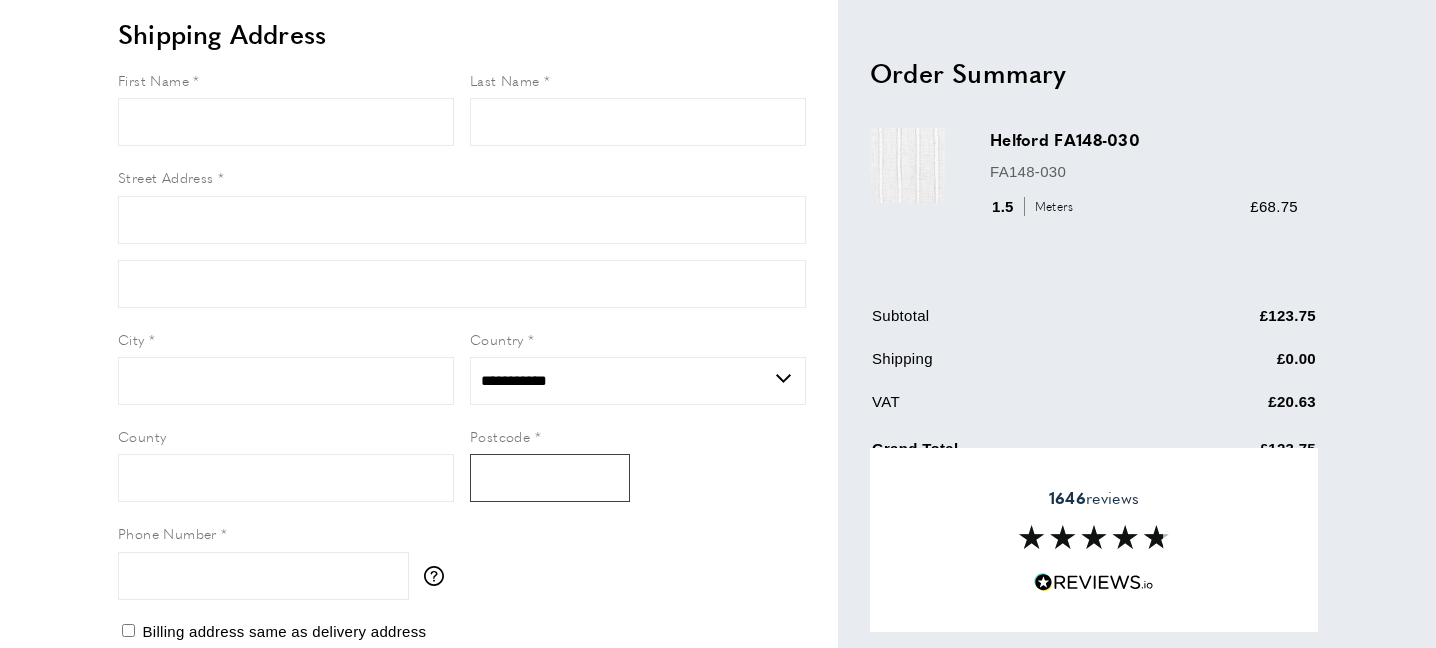 click on "Postcode" at bounding box center (550, 478) 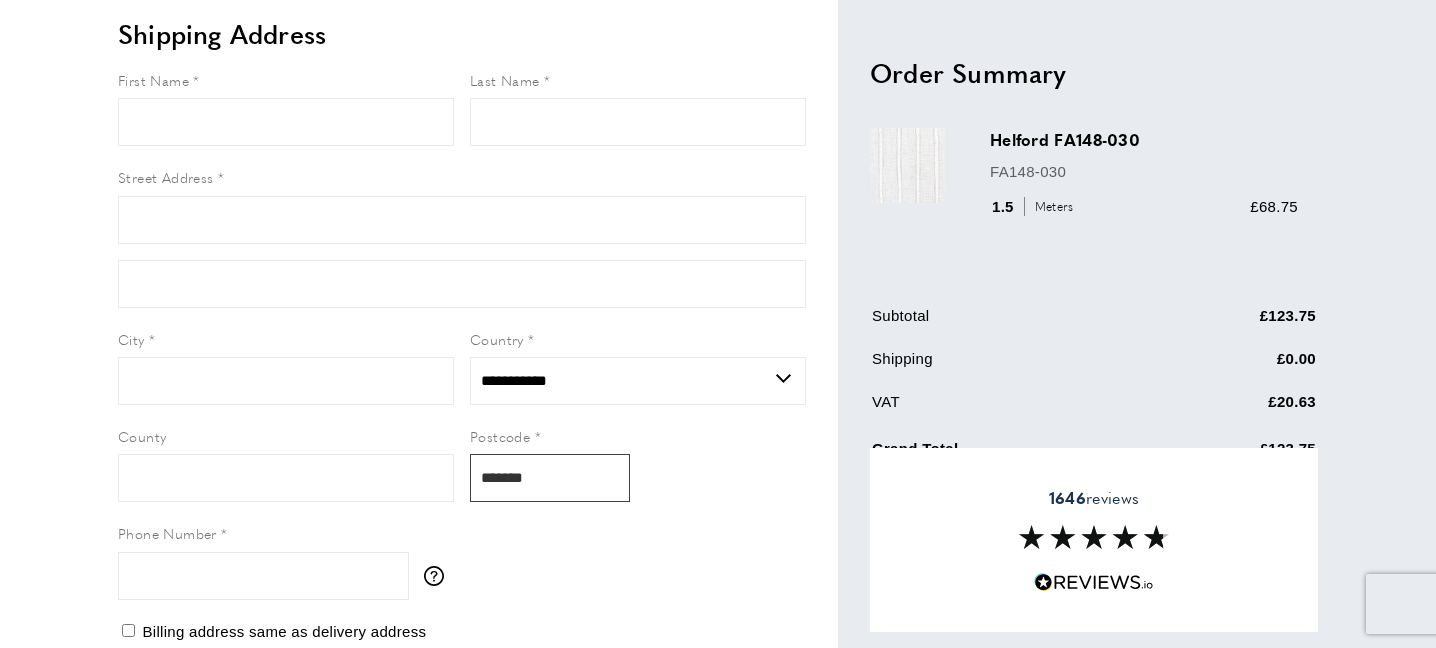 type on "*******" 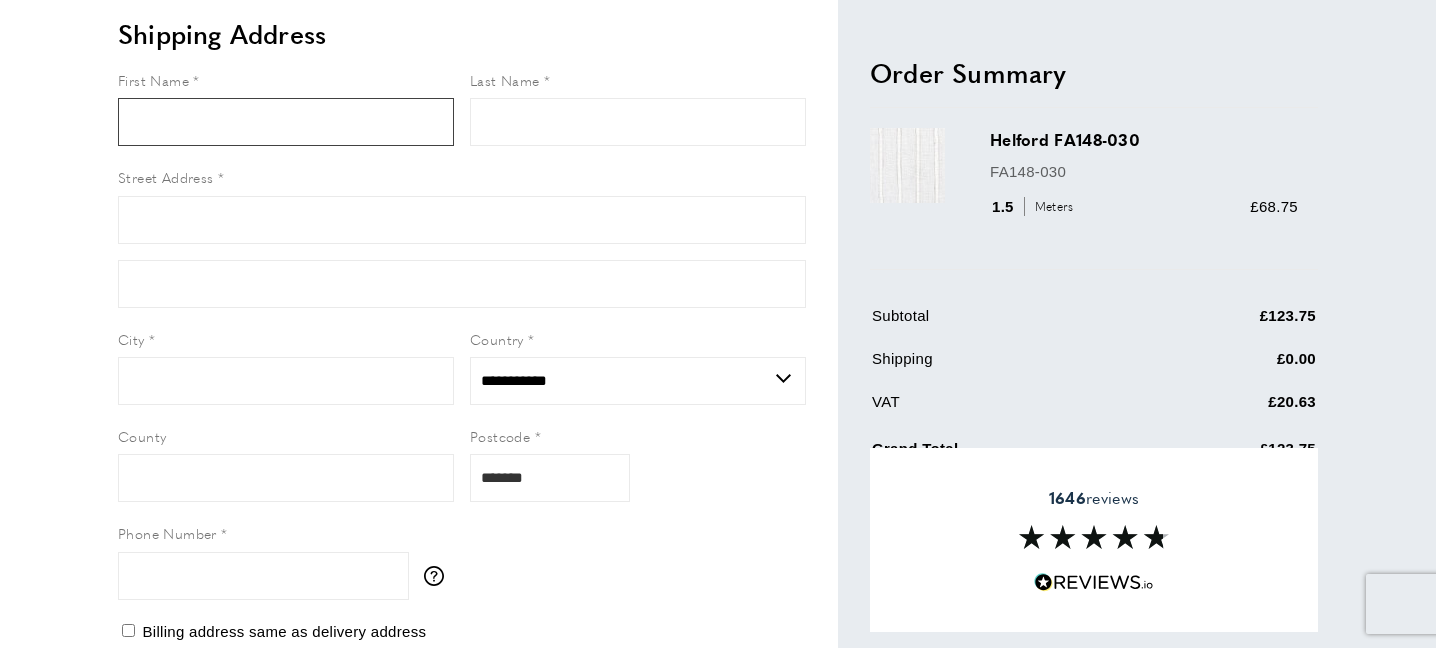 type on "*****" 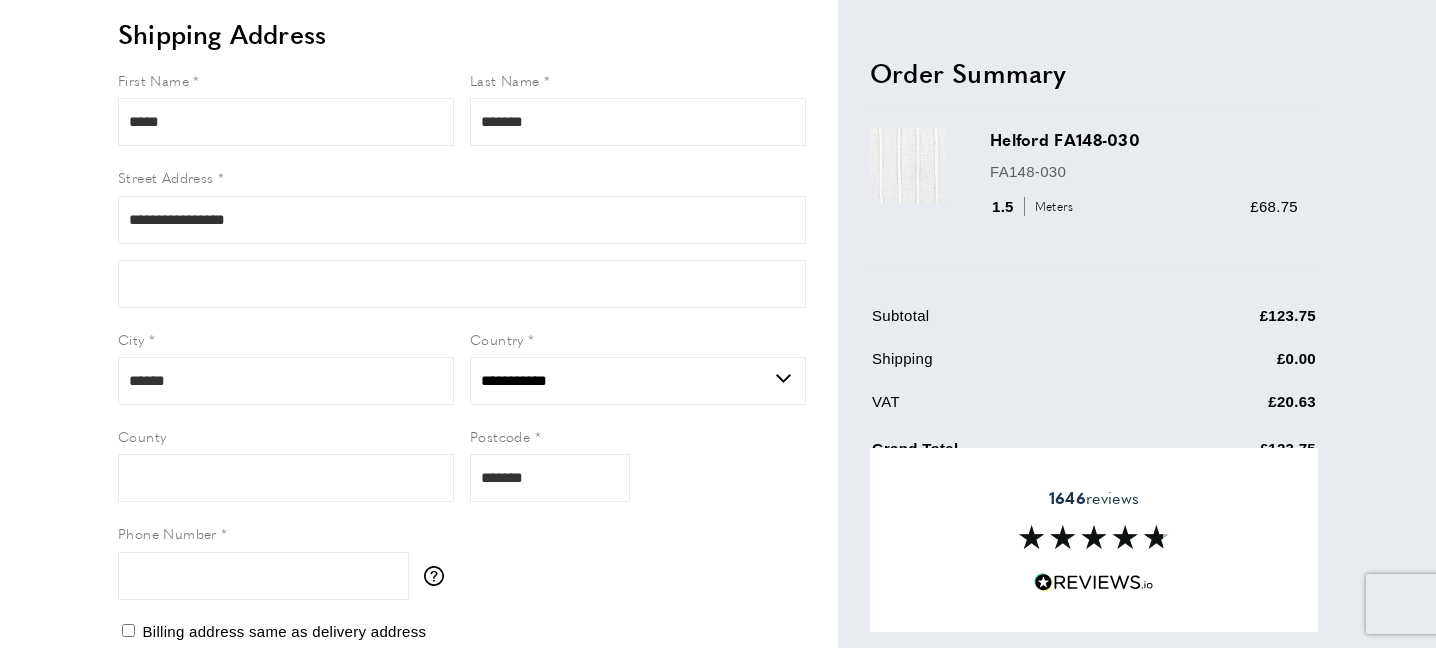 type on "**********" 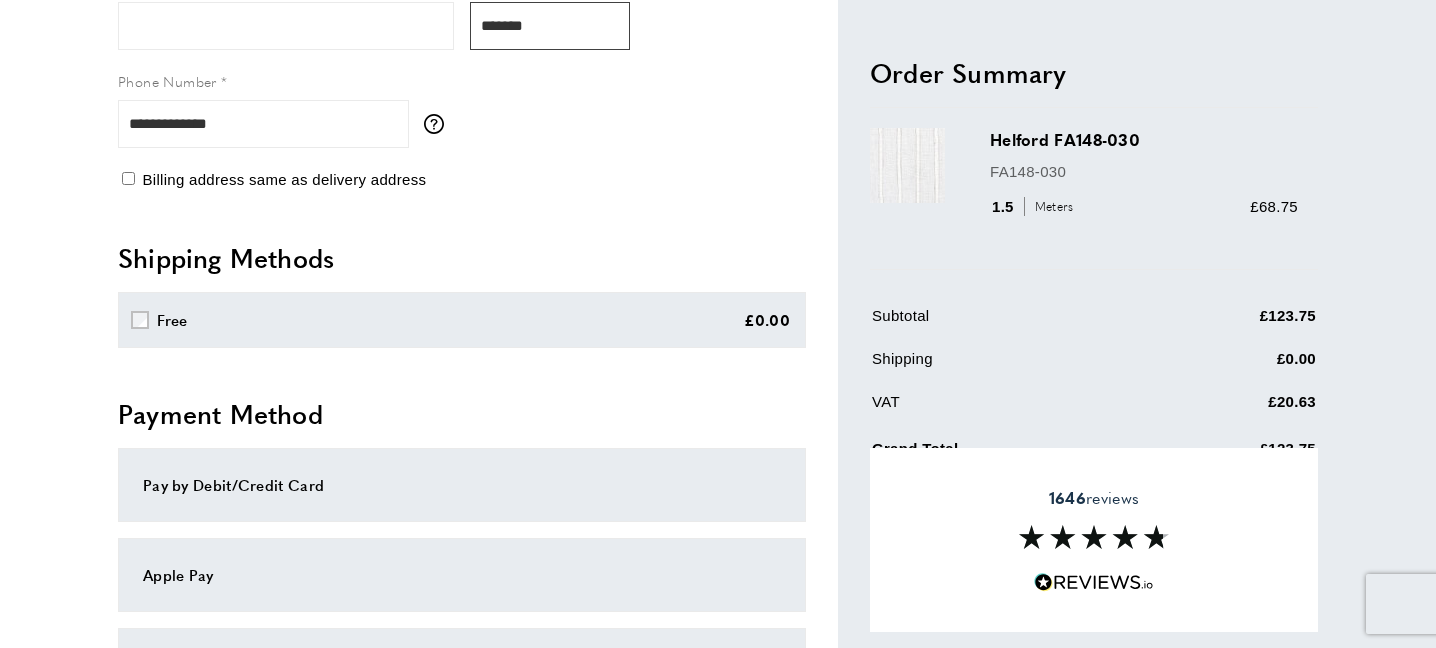 scroll, scrollTop: 642, scrollLeft: 0, axis: vertical 